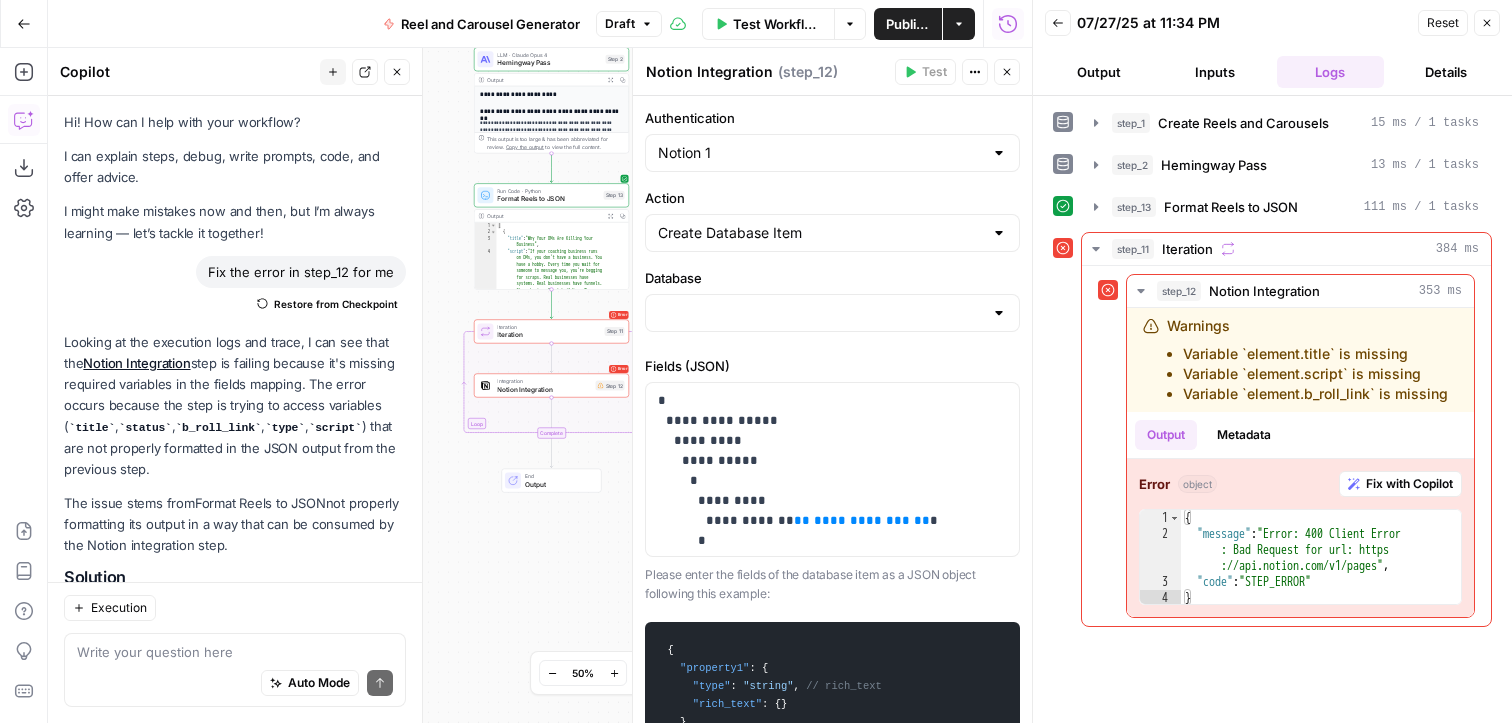 scroll, scrollTop: 0, scrollLeft: 0, axis: both 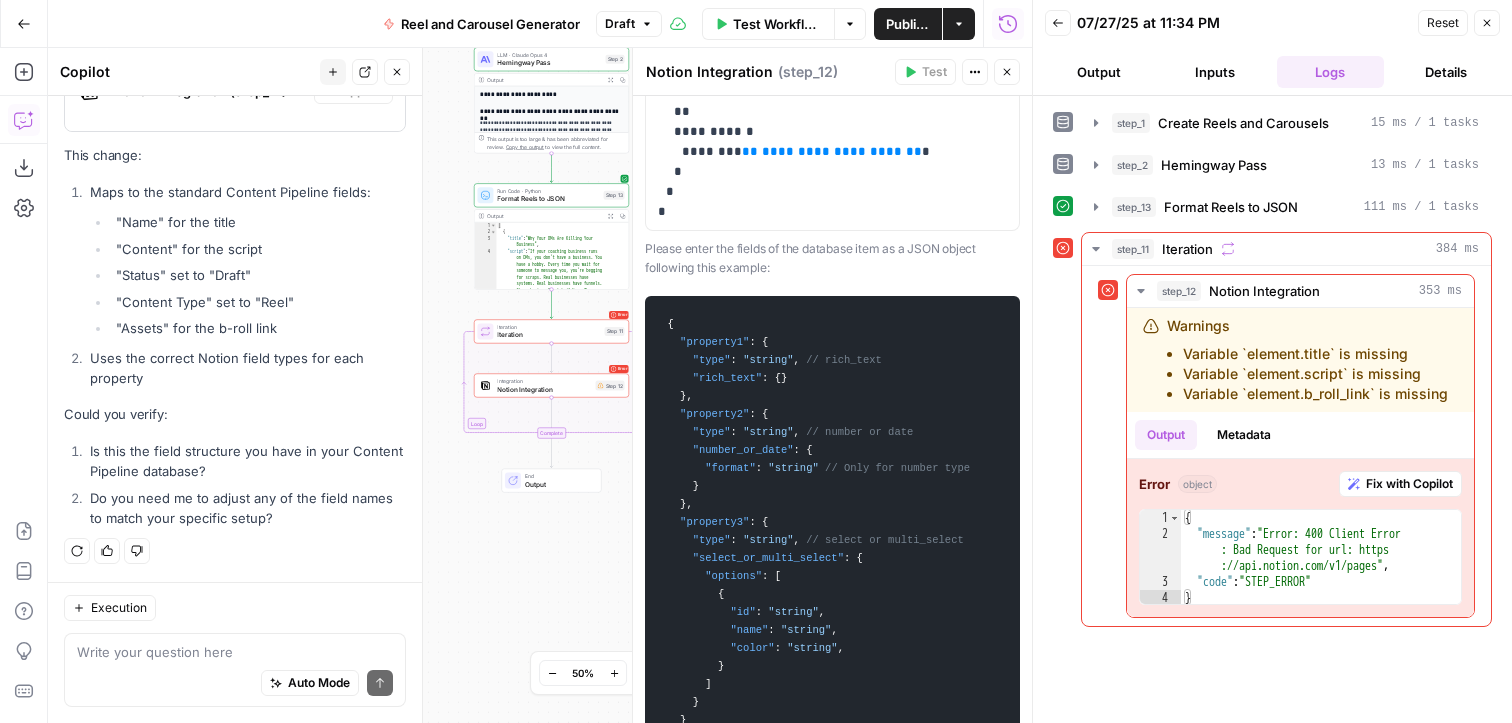 click on "Close" at bounding box center [1487, 23] 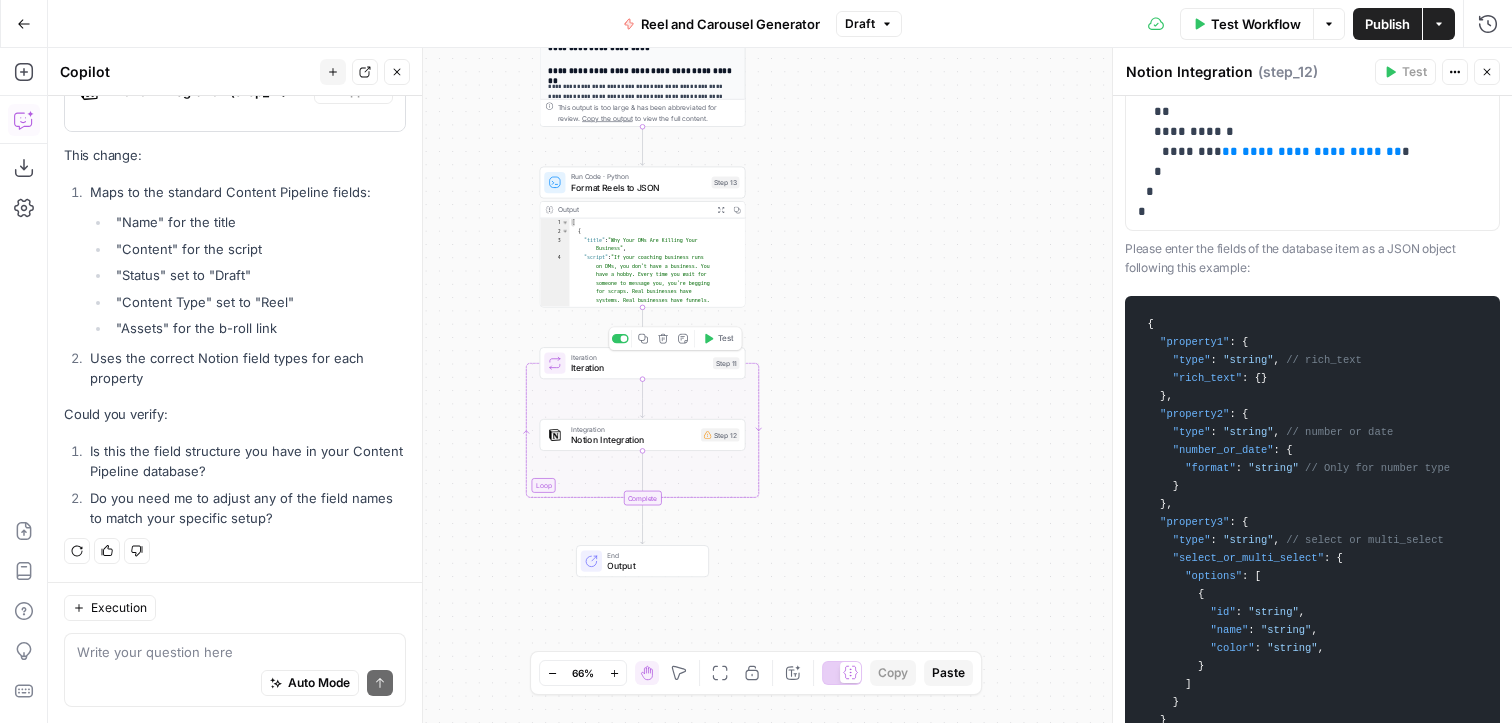click on "Iteration" at bounding box center (639, 367) 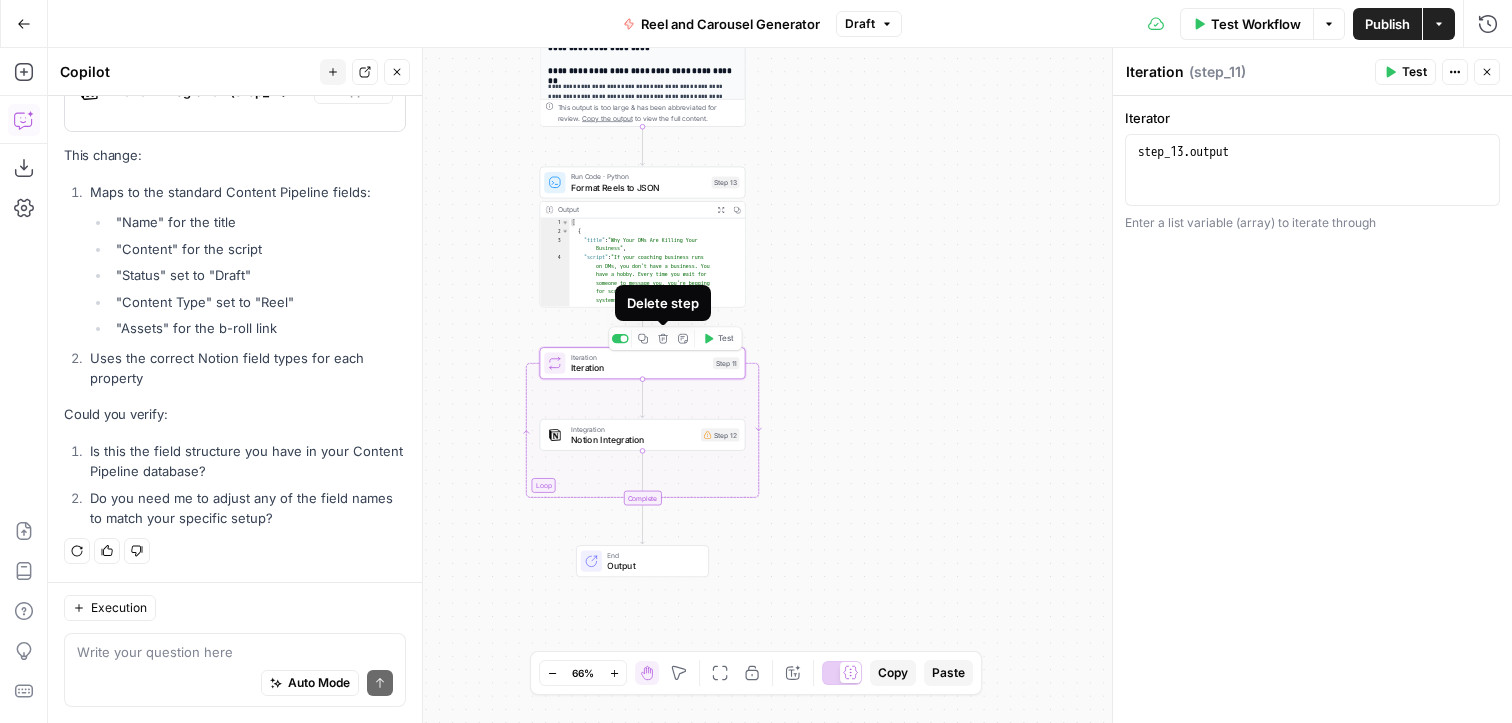 click 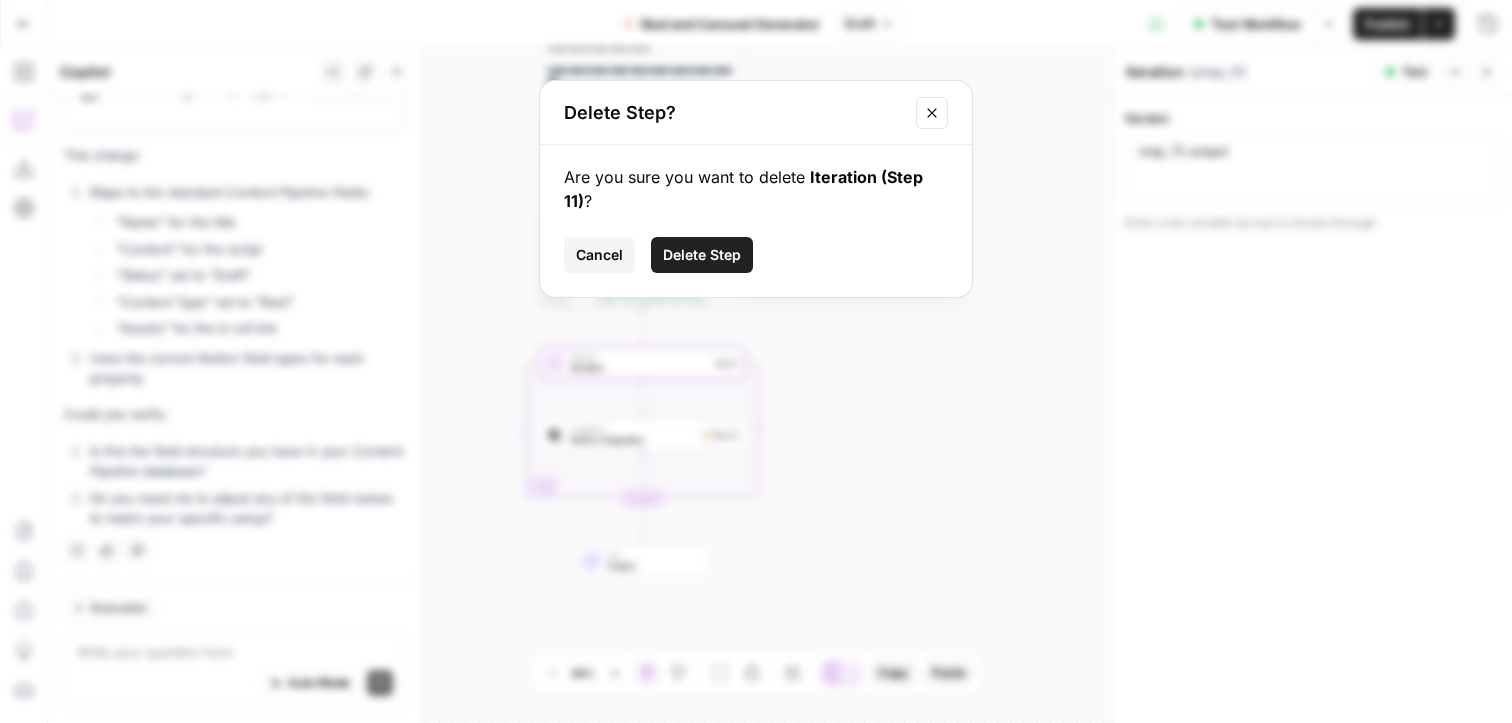 click on "Delete Step" at bounding box center (702, 255) 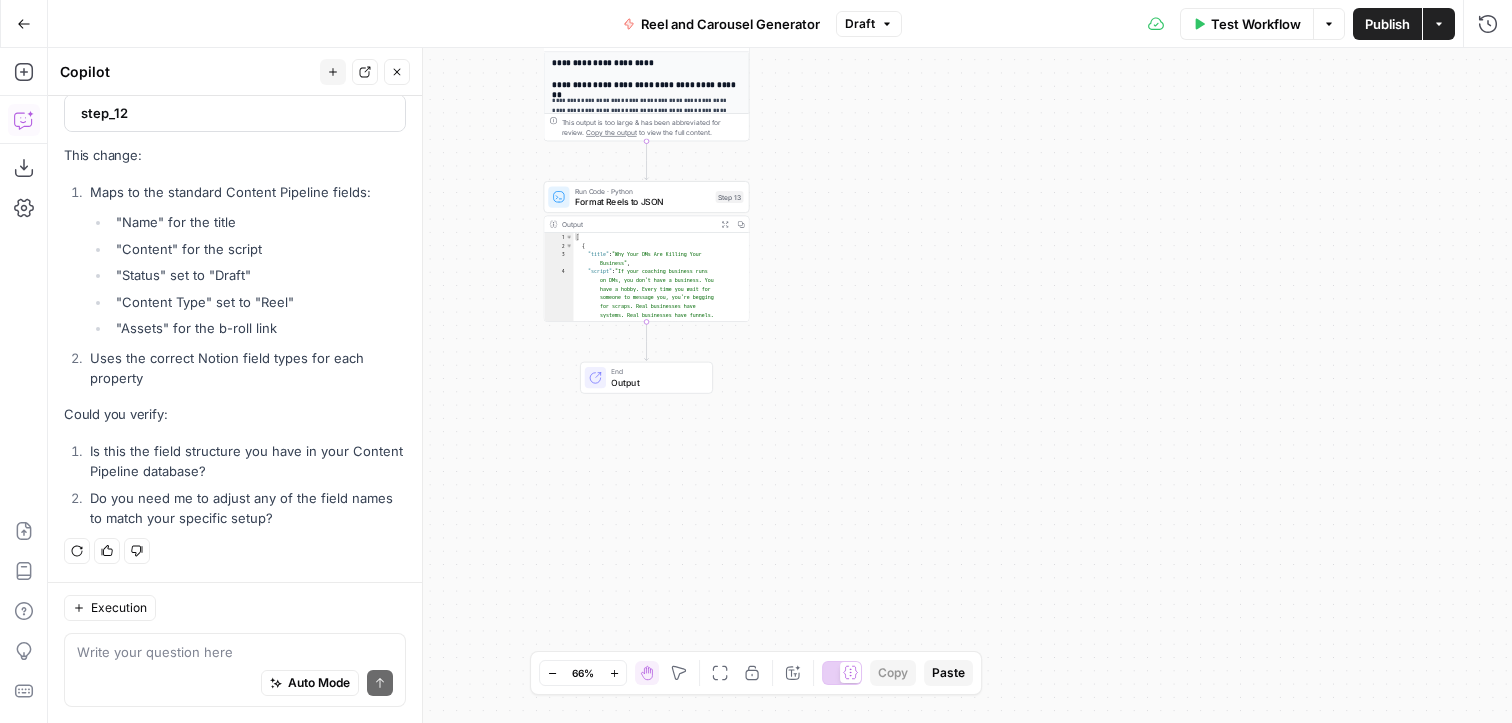 click on "Run Code · Python" at bounding box center [643, 191] 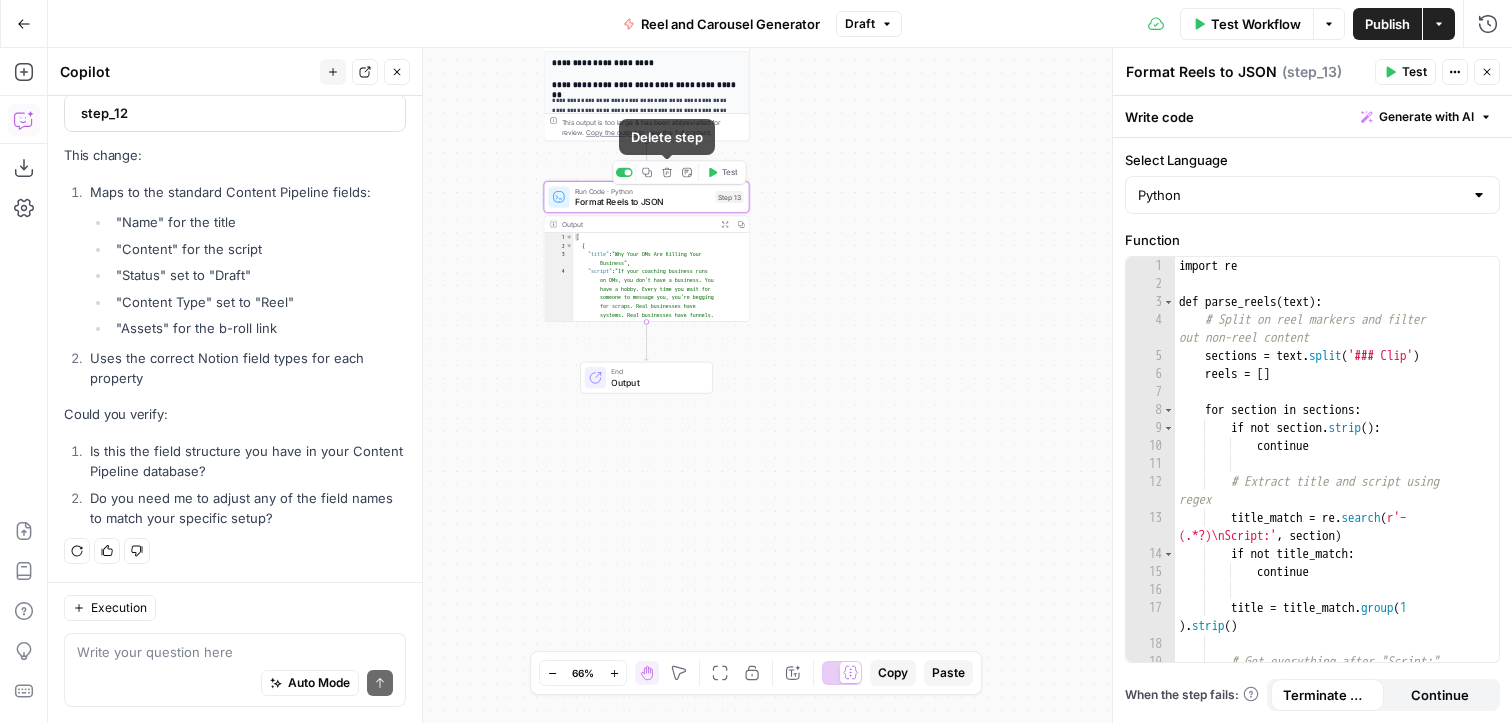 click on "**********" at bounding box center [780, 385] 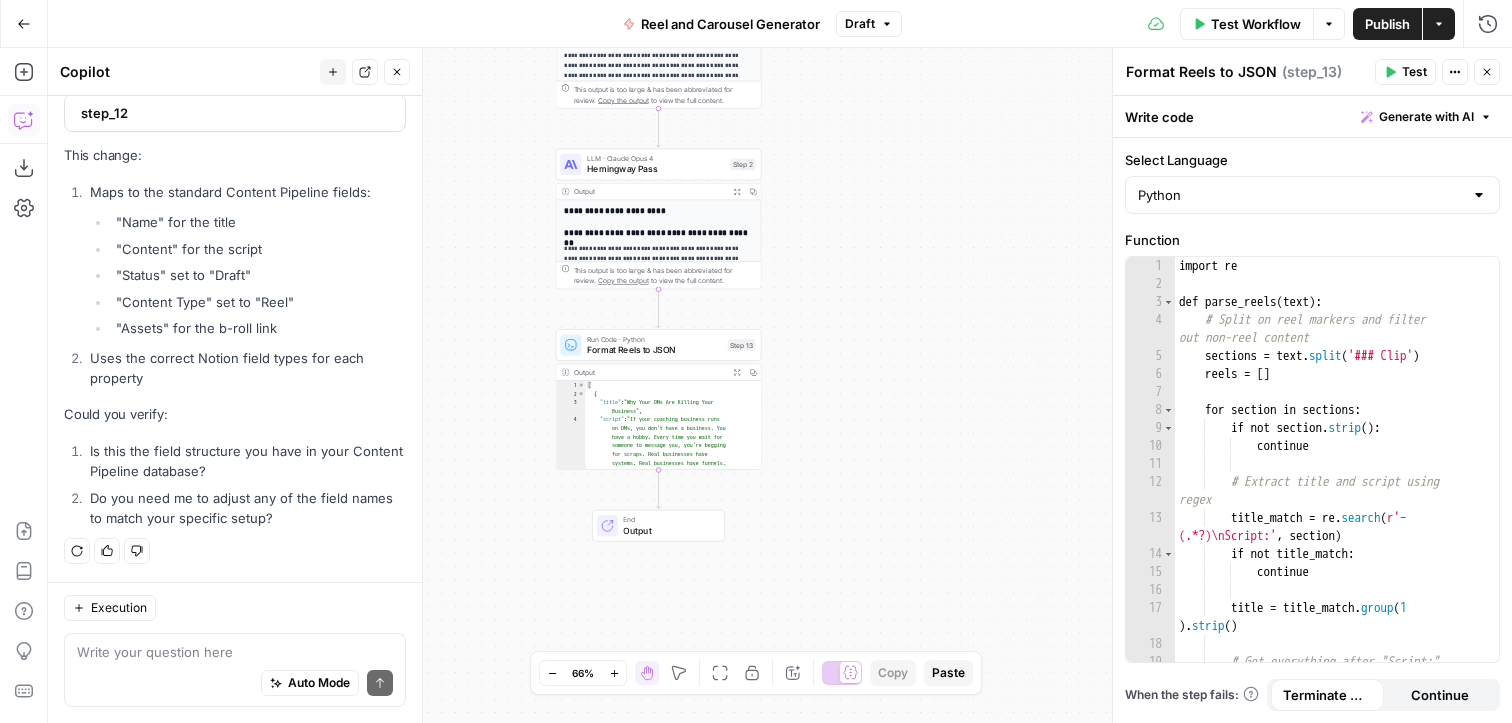 click on "Format Reels to JSON" at bounding box center [655, 349] 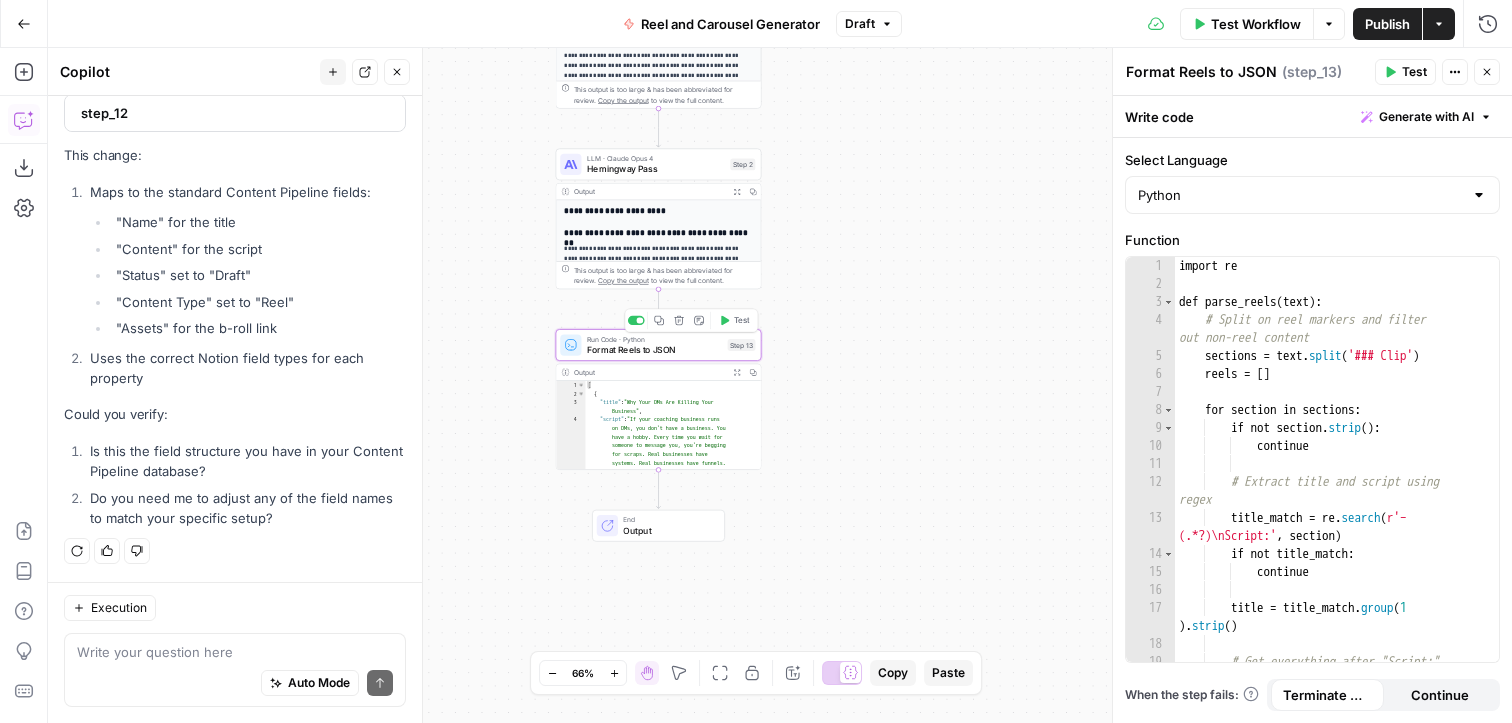 click on "Delete step" at bounding box center [678, 320] 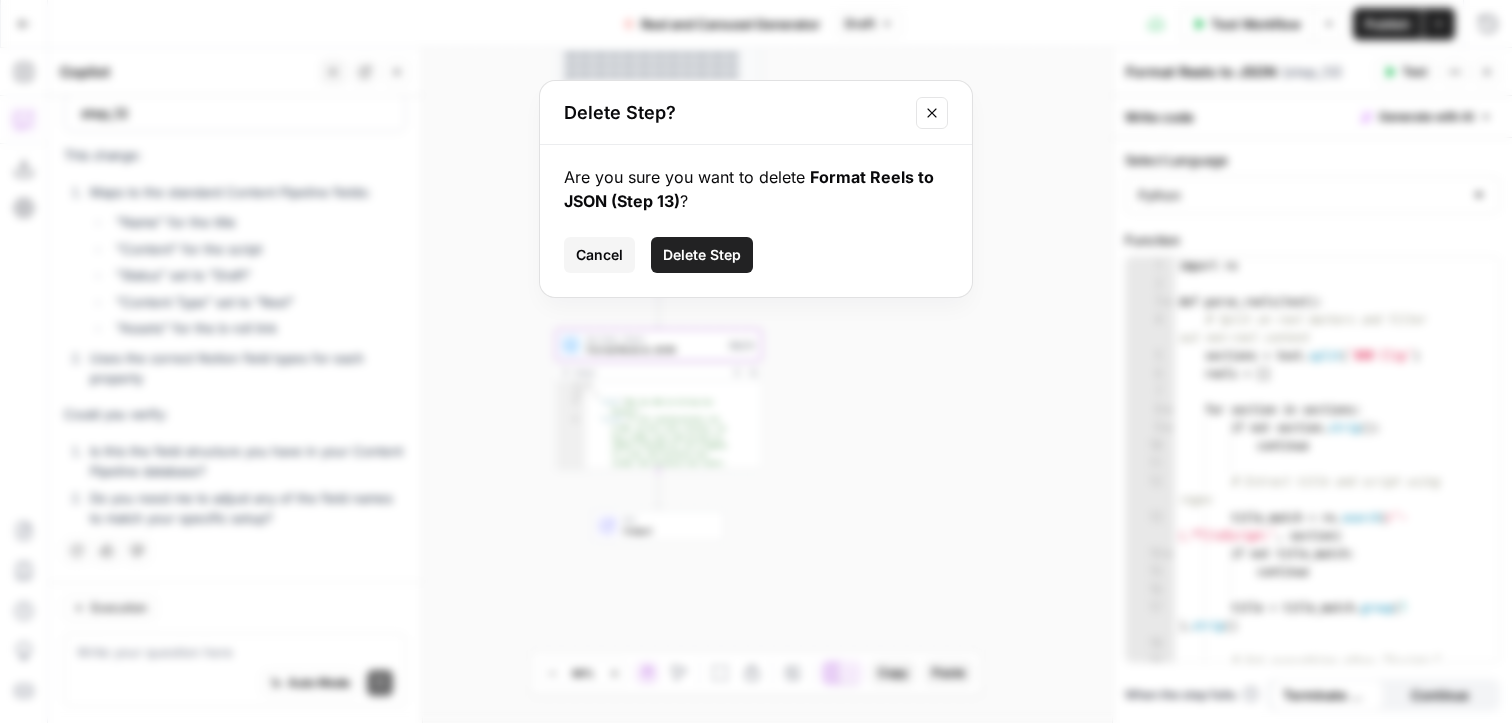 click on "Delete Step" at bounding box center (702, 255) 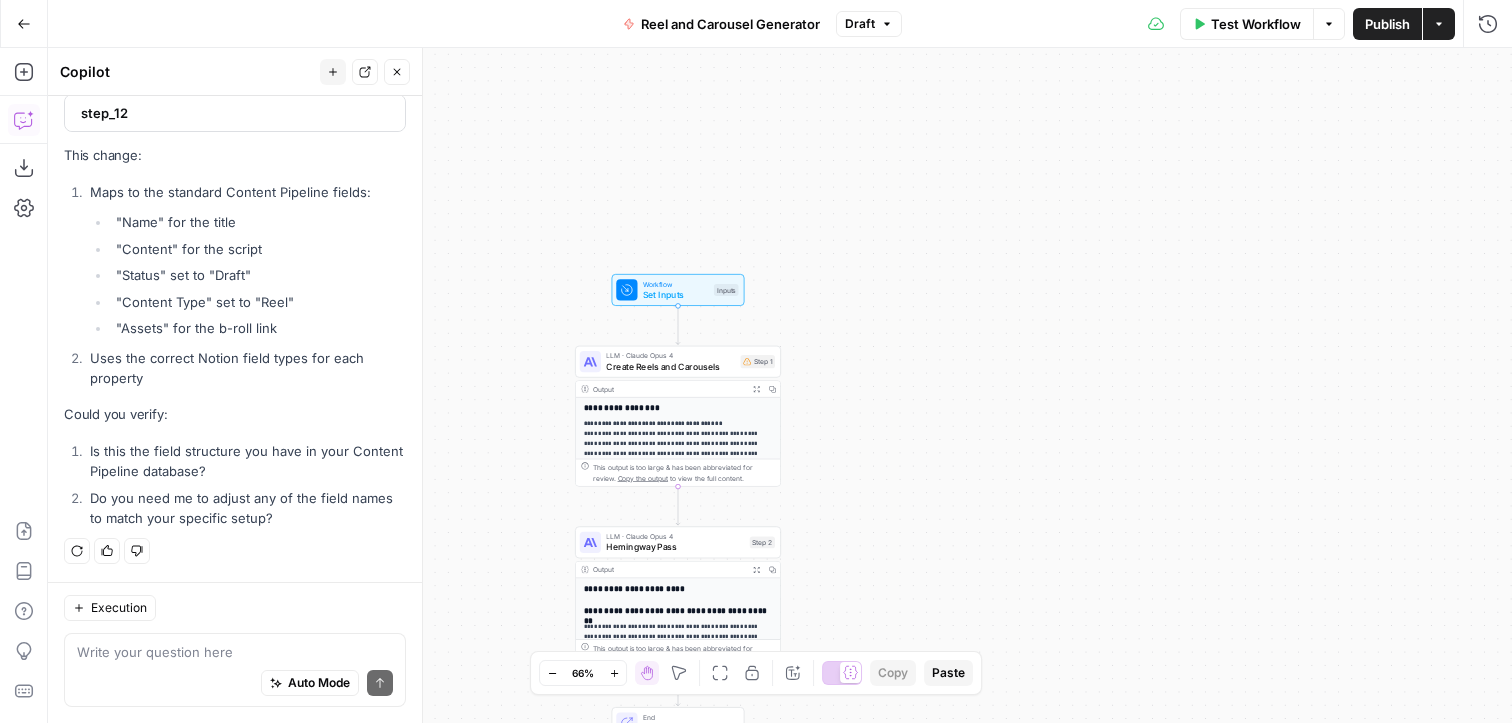 click on "Publish" at bounding box center [1387, 24] 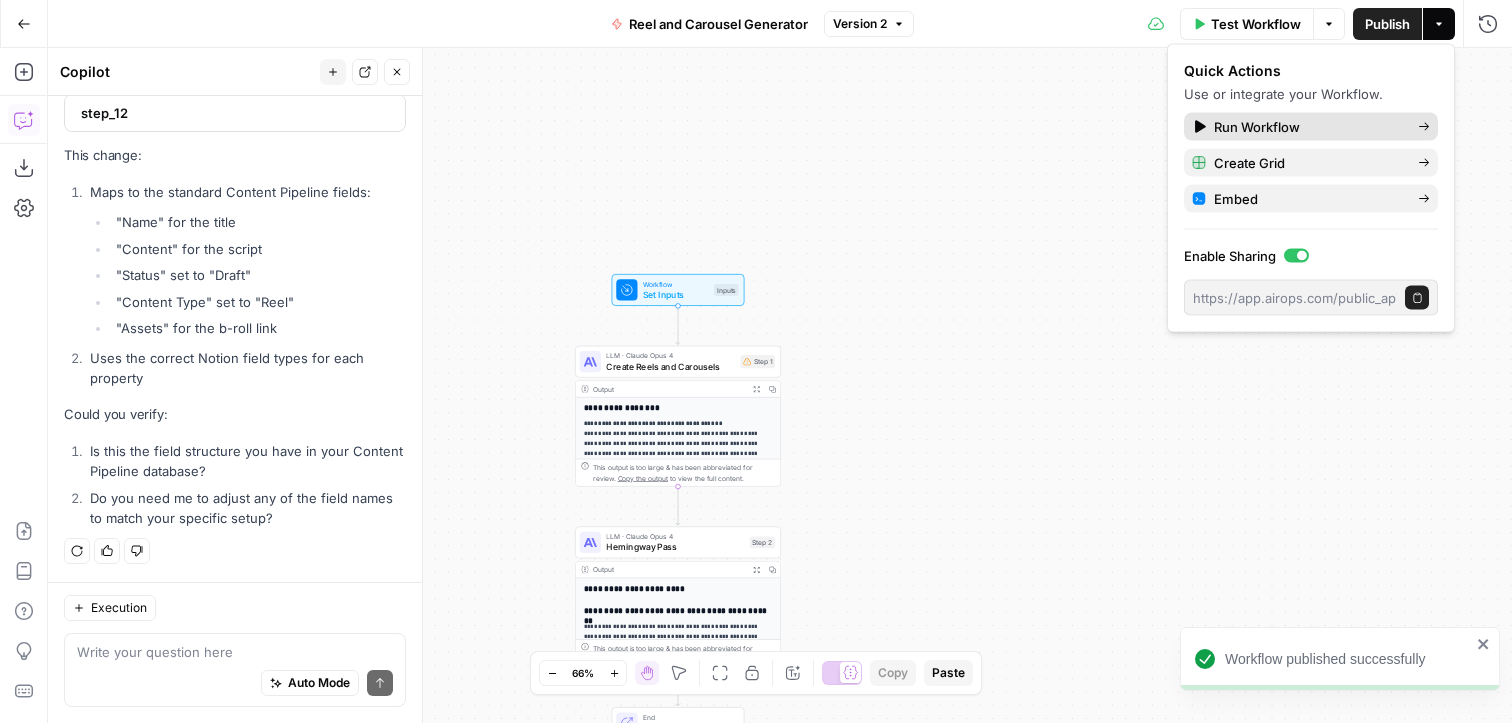 click on "Run Workflow" at bounding box center [1308, 127] 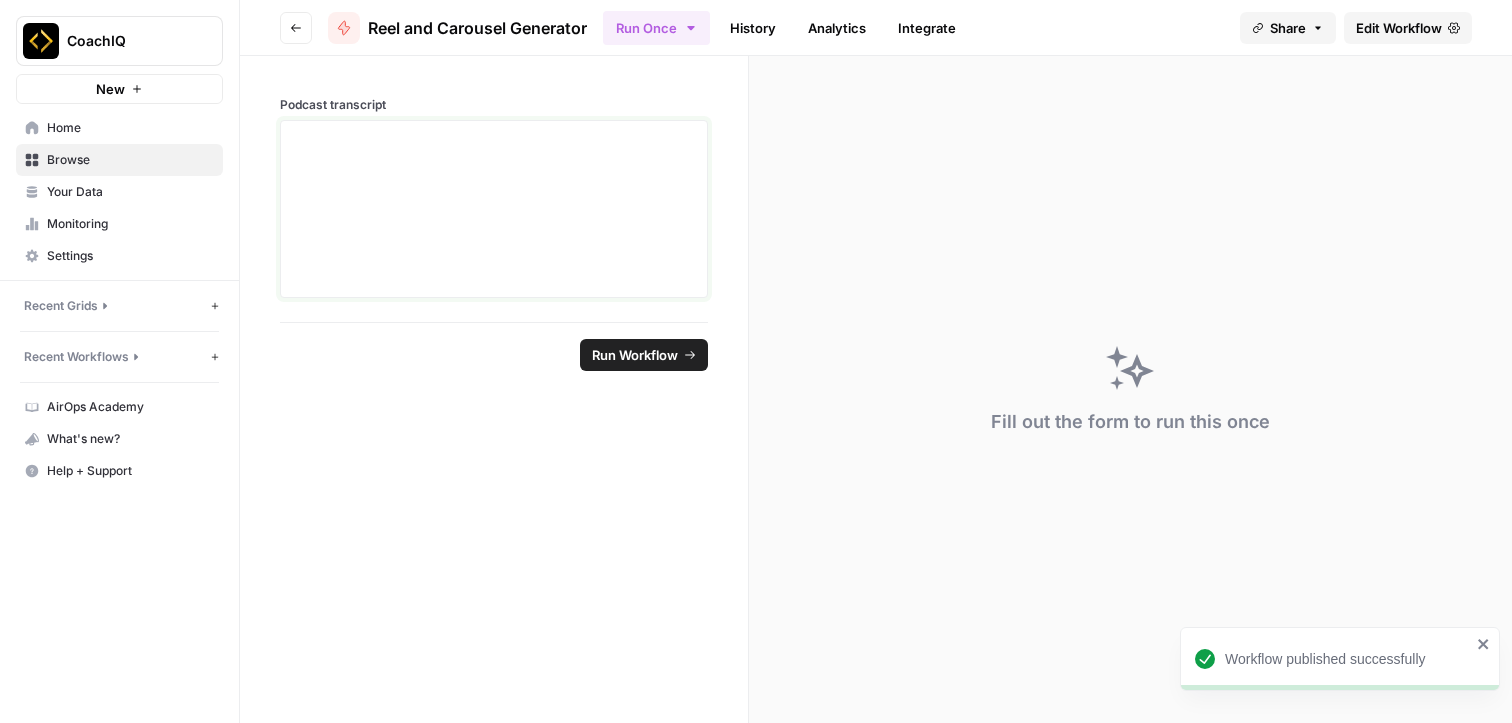 click at bounding box center [494, 209] 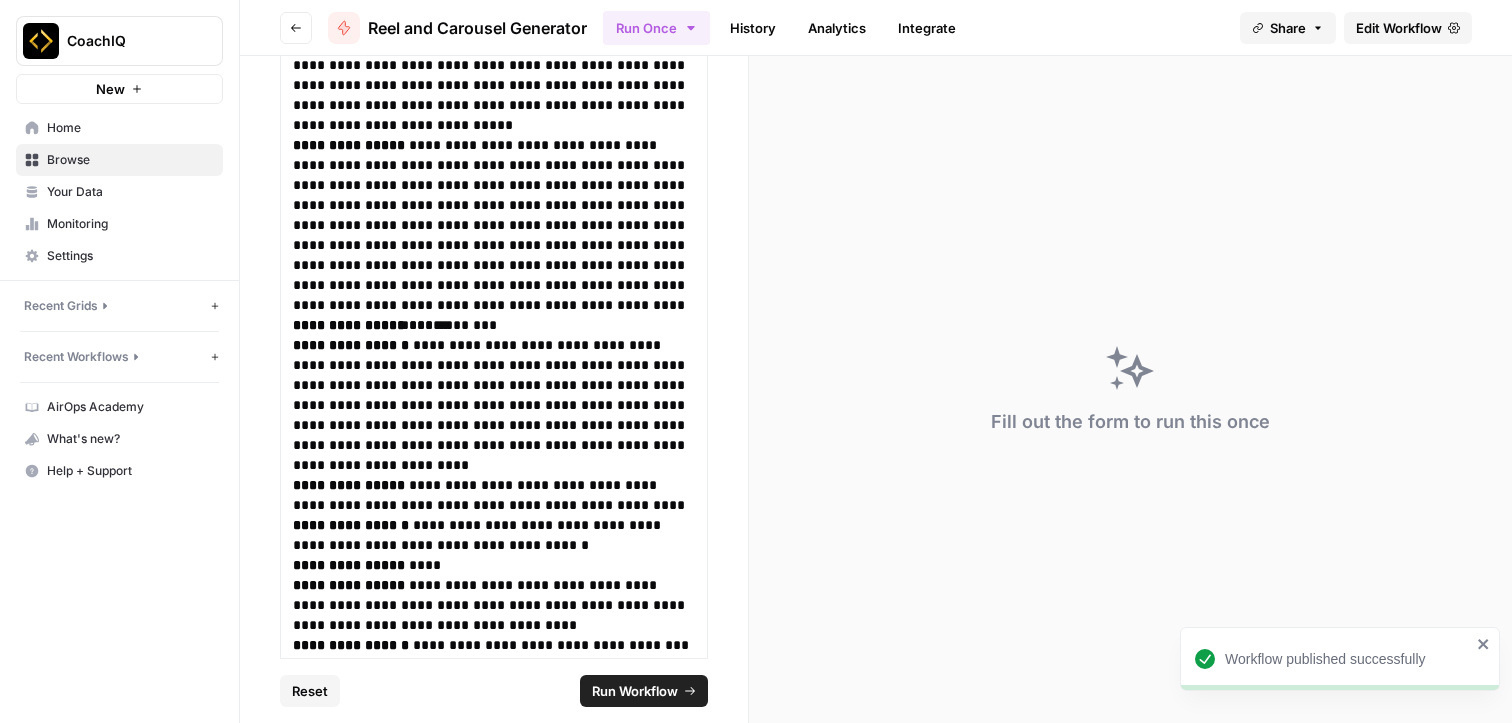 click on "Run Workflow" at bounding box center [644, 691] 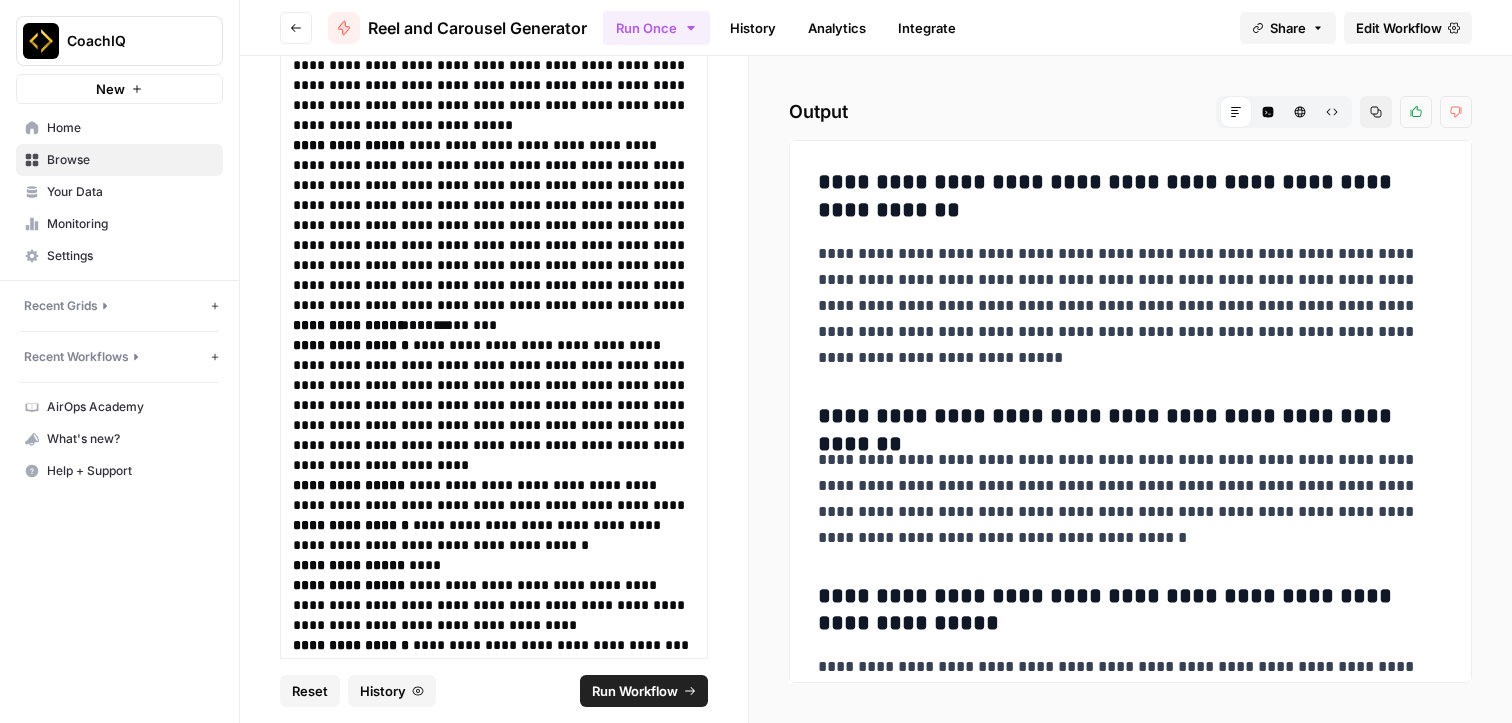 scroll, scrollTop: 331, scrollLeft: 0, axis: vertical 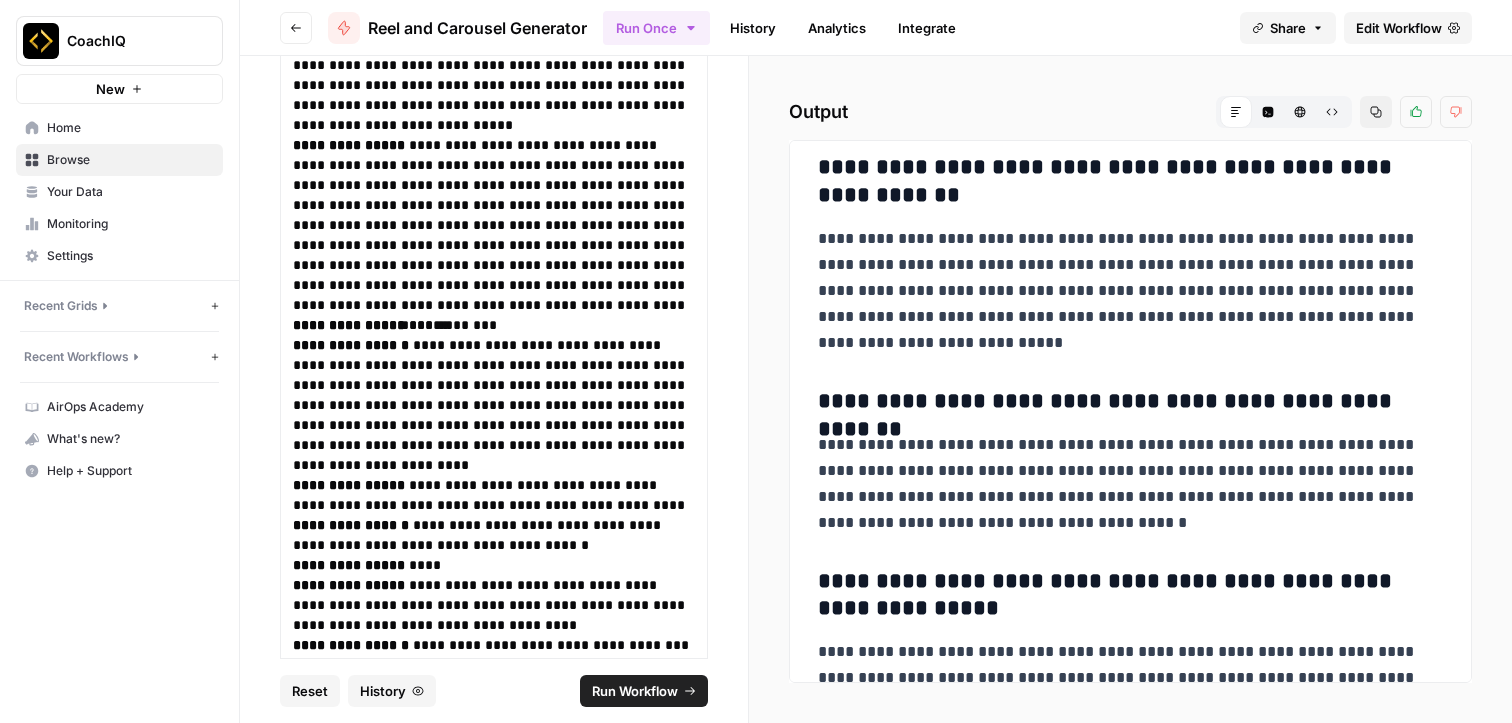 drag, startPoint x: 812, startPoint y: 580, endPoint x: 918, endPoint y: 603, distance: 108.46658 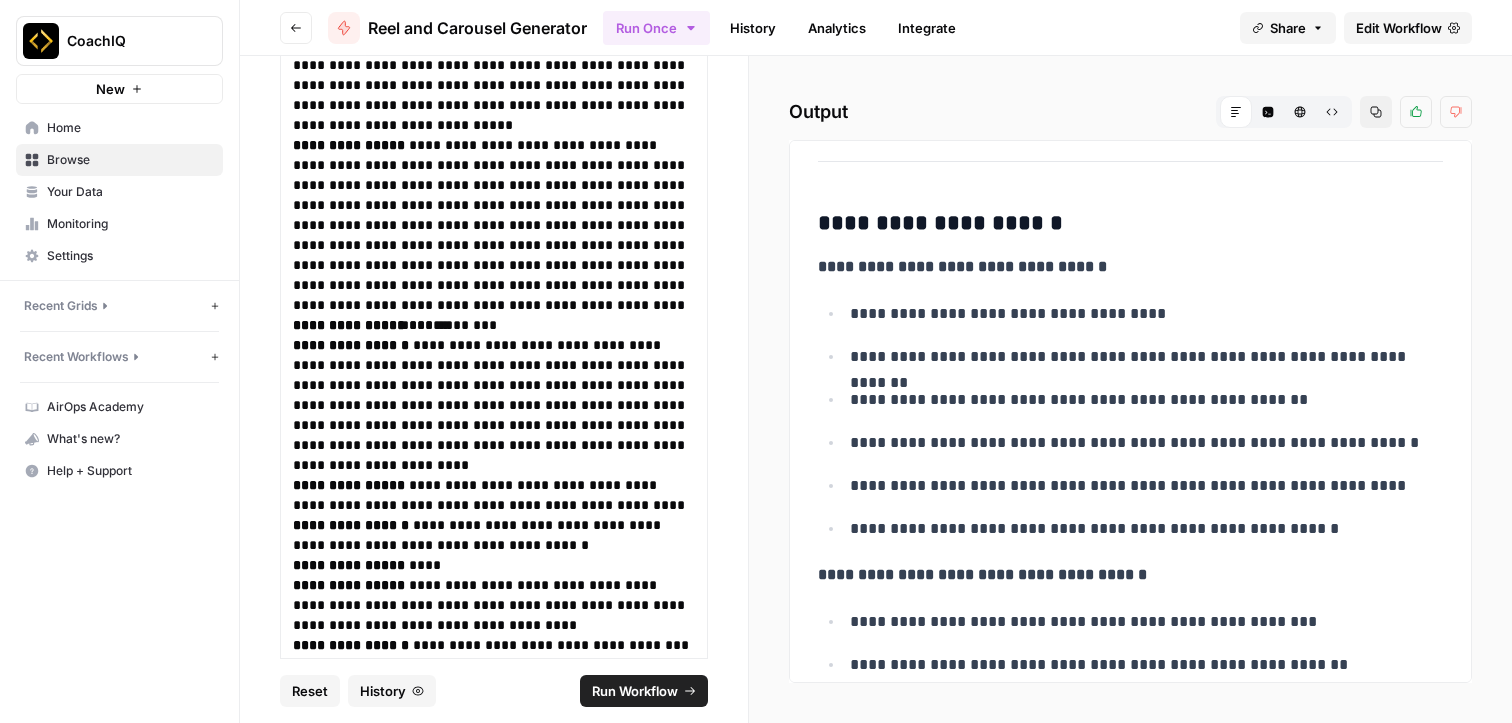 scroll, scrollTop: 1509, scrollLeft: 0, axis: vertical 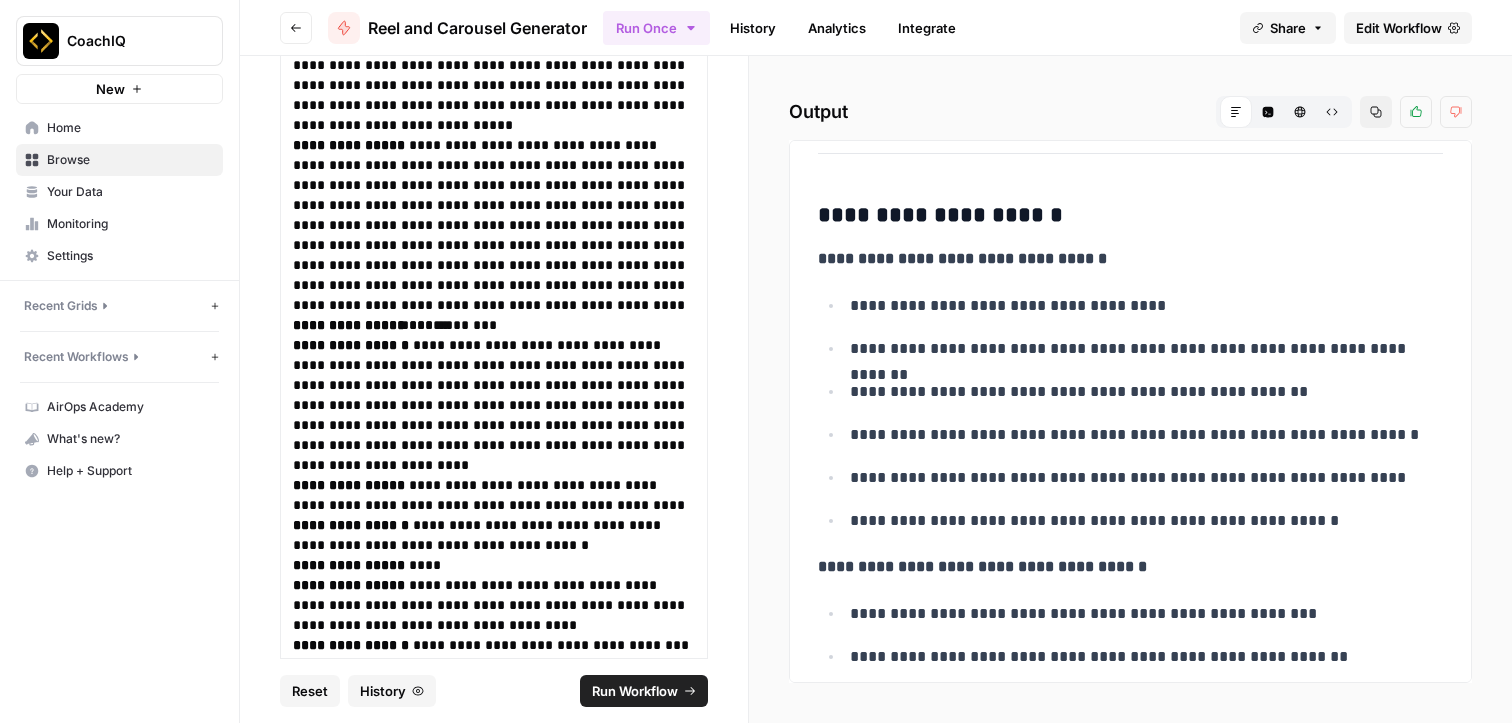 drag, startPoint x: 1376, startPoint y: 520, endPoint x: 800, endPoint y: 258, distance: 632.7875 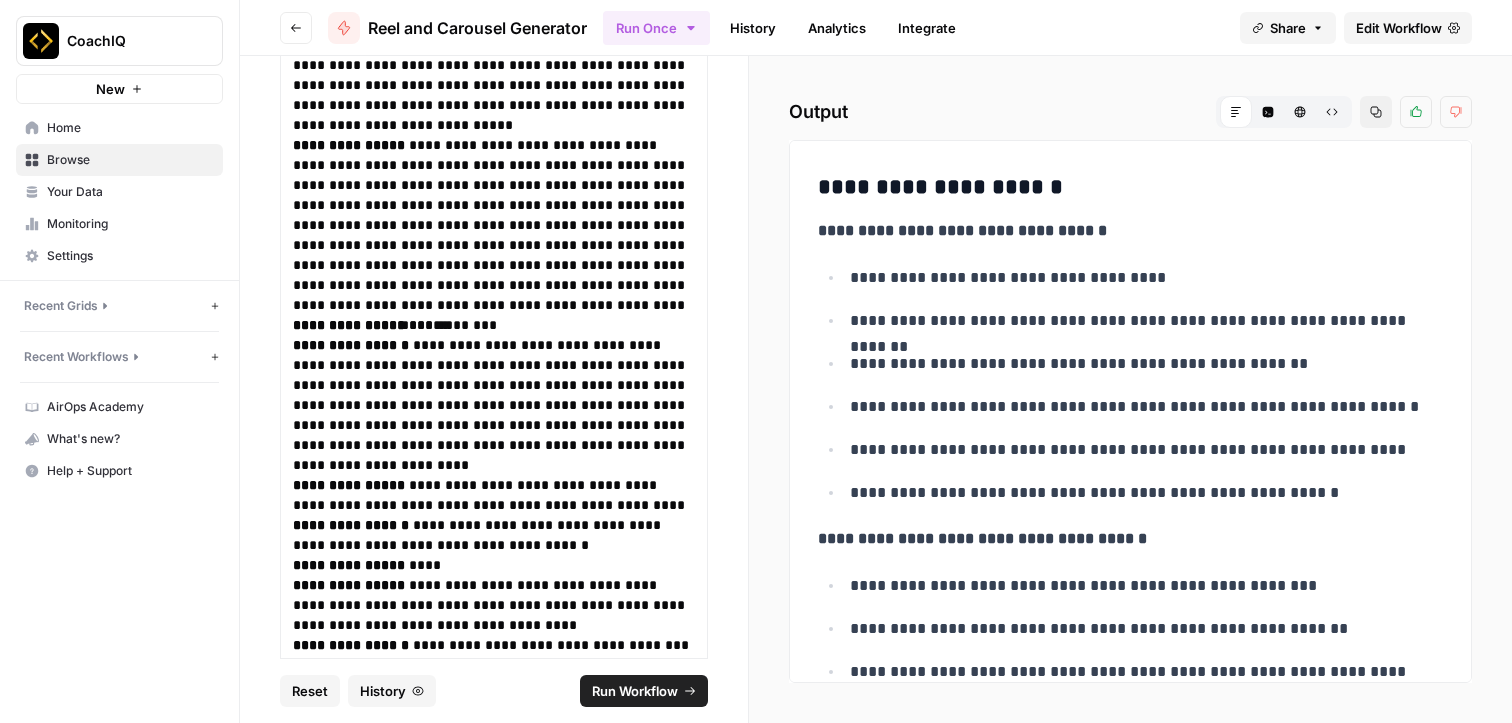 scroll, scrollTop: 1547, scrollLeft: 0, axis: vertical 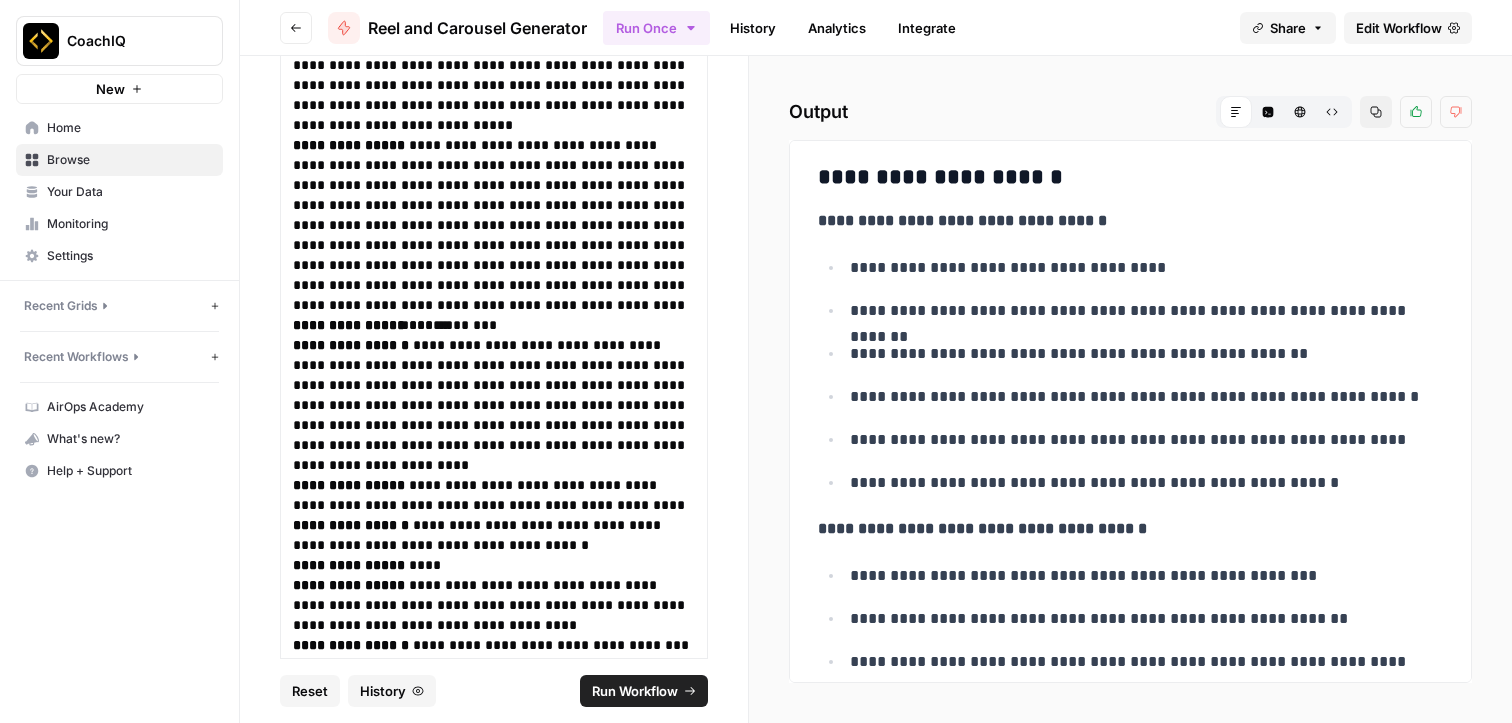 copy on "**********" 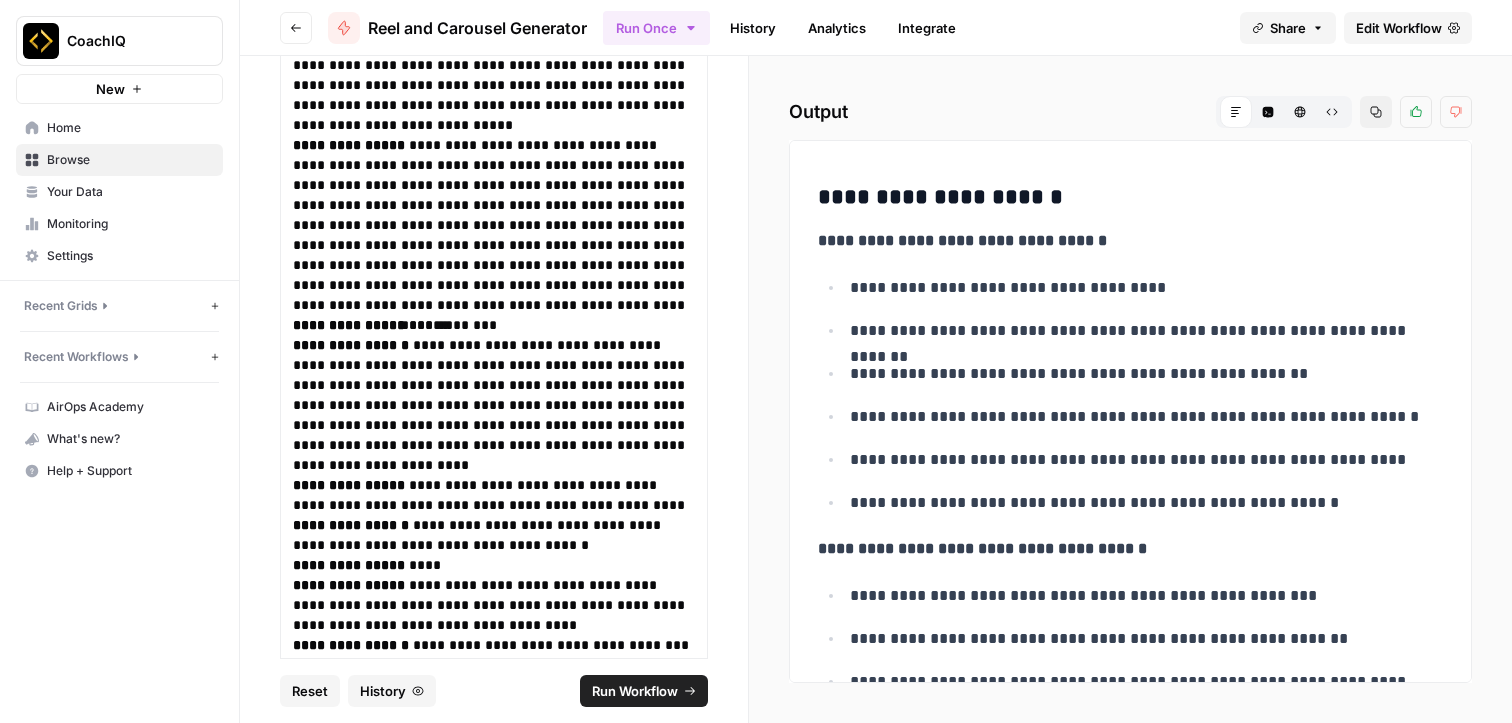 scroll, scrollTop: 1506, scrollLeft: 0, axis: vertical 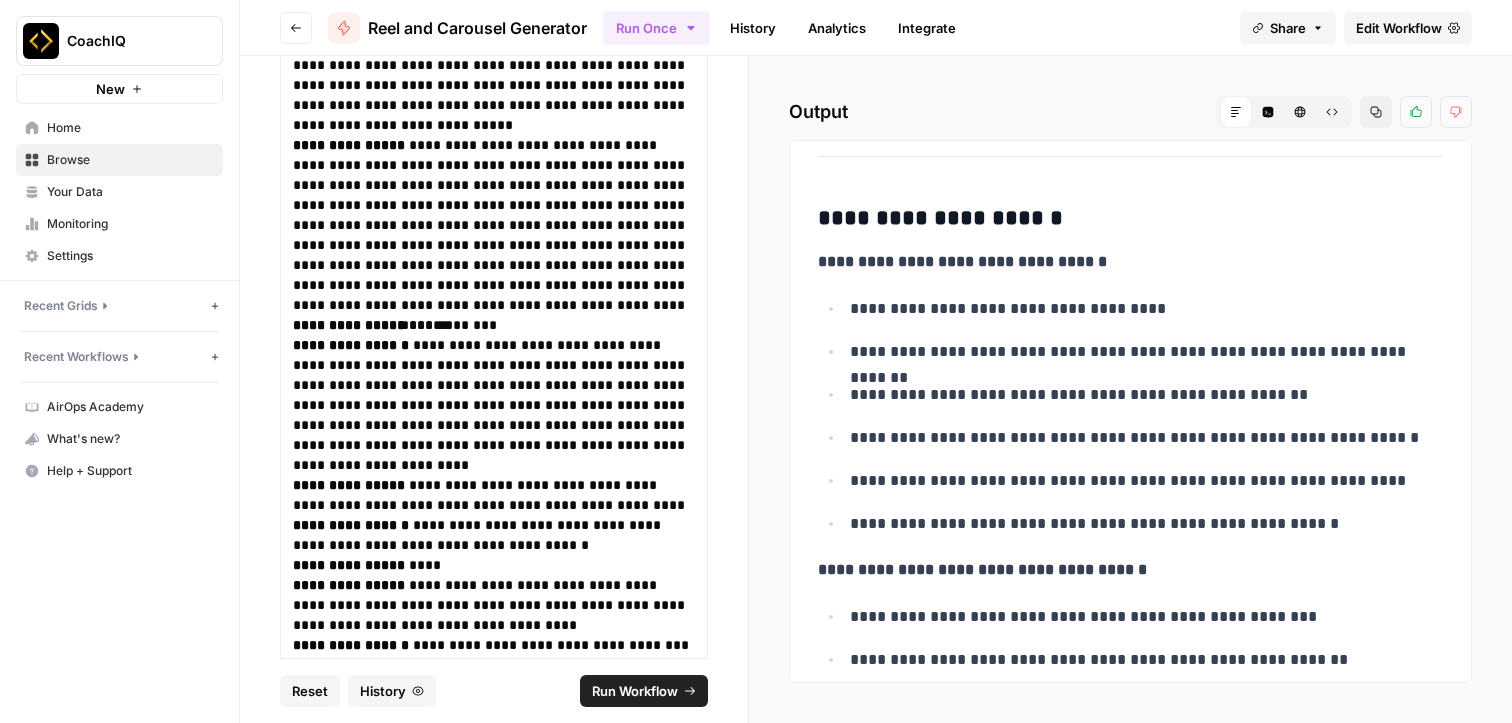 click on "Output Markdown Code Editor HTML Viewer Raw Output Copy Thumbs up Thumbs down" at bounding box center [1130, 112] 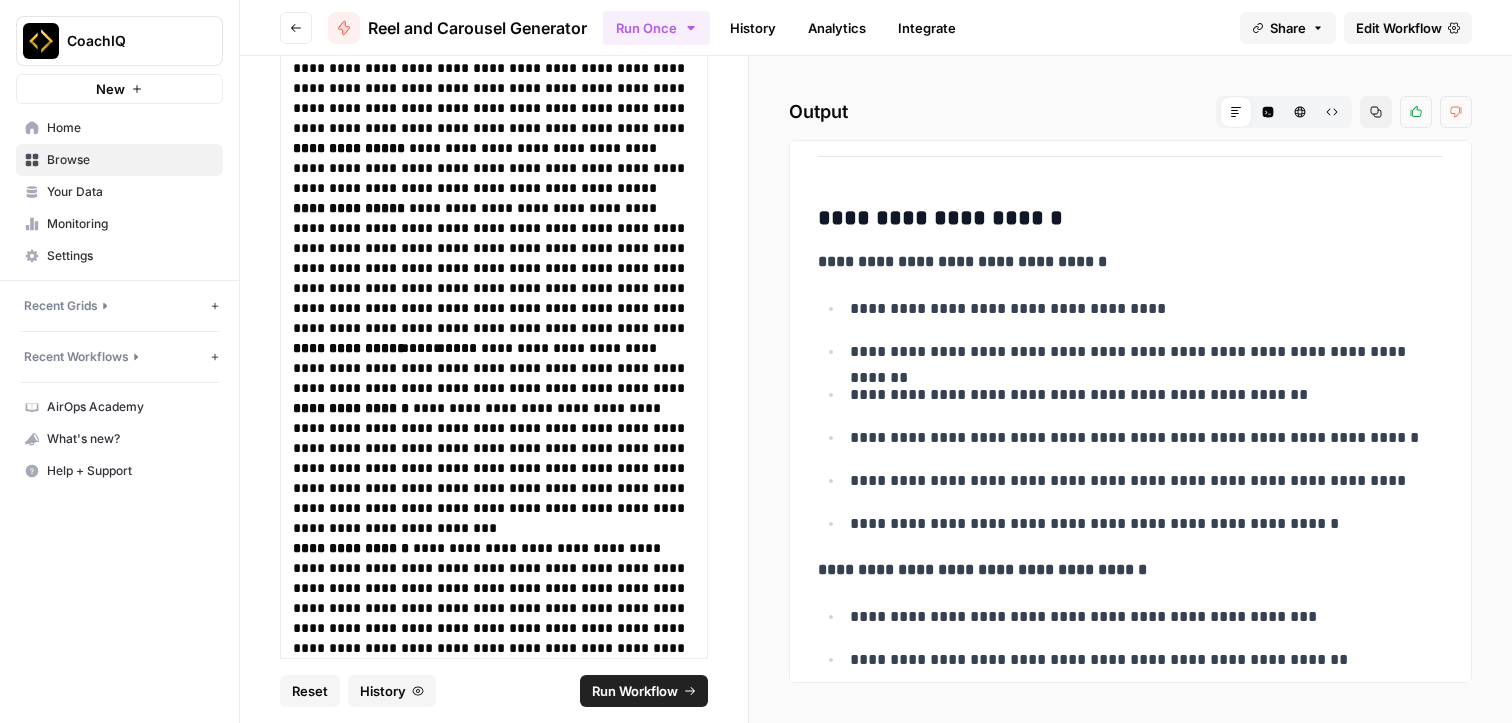 scroll, scrollTop: 10924, scrollLeft: 0, axis: vertical 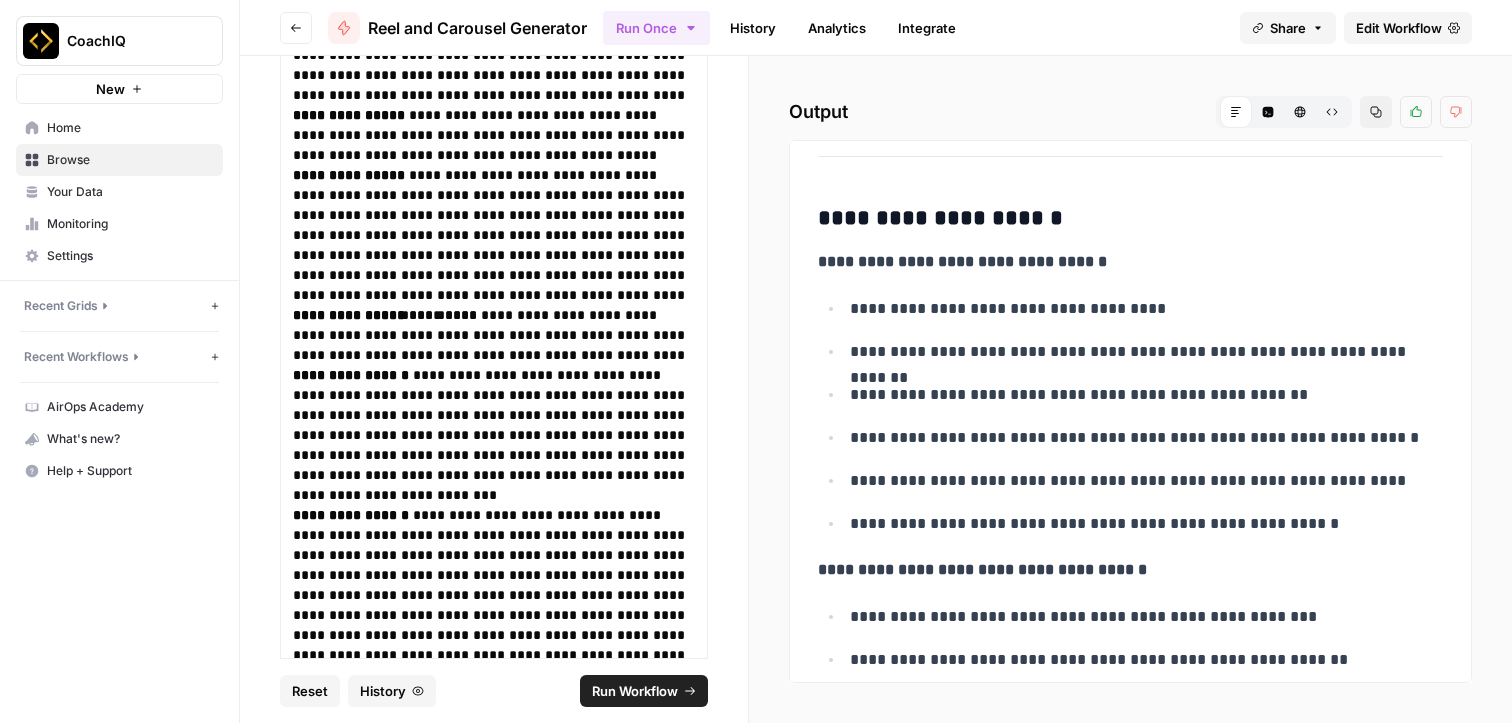 click on "**********" at bounding box center [1130, 416] 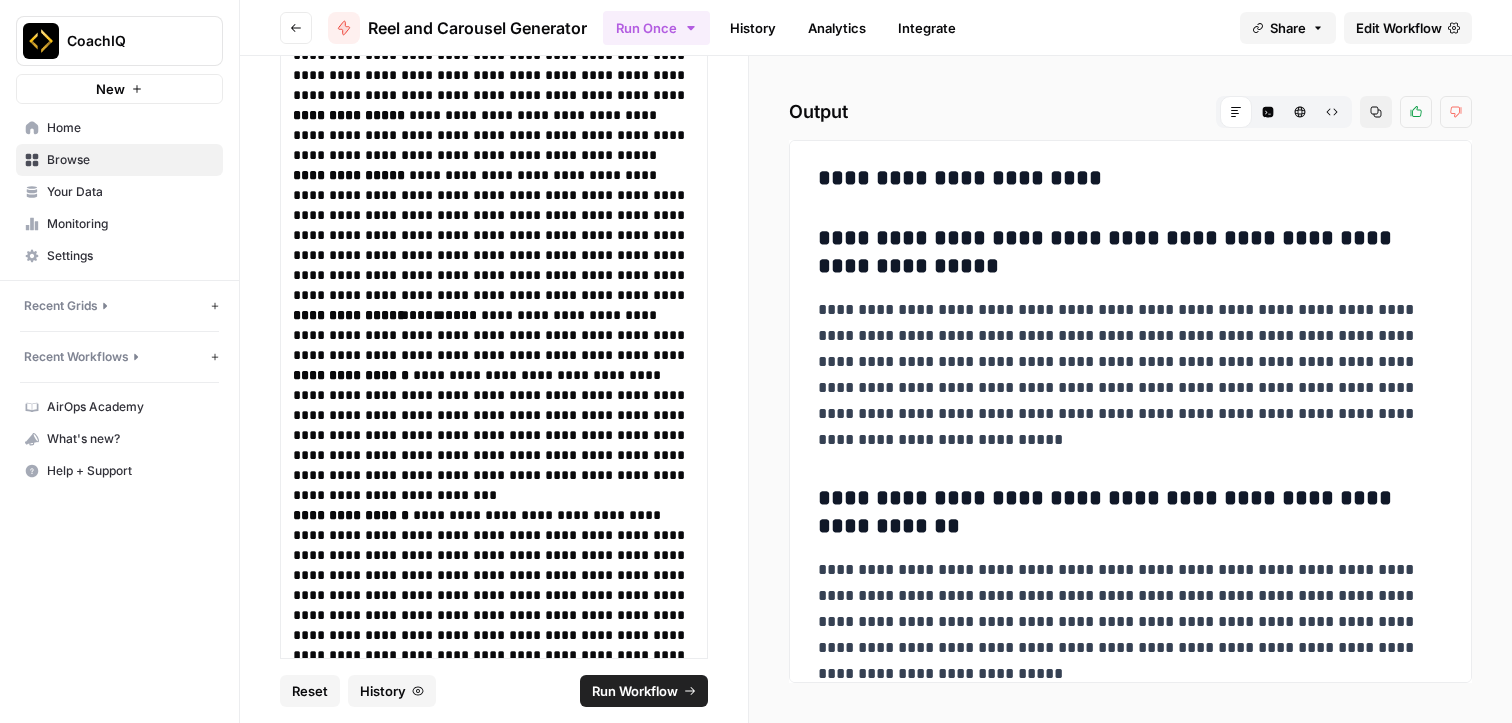 scroll, scrollTop: 27, scrollLeft: 0, axis: vertical 